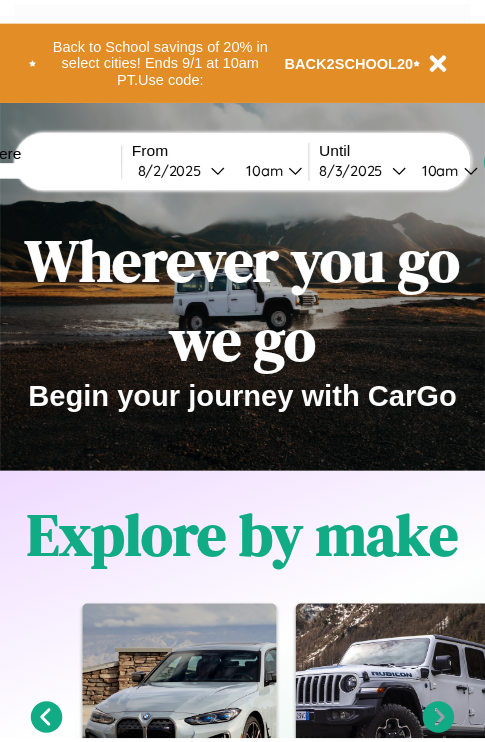 scroll, scrollTop: 0, scrollLeft: 0, axis: both 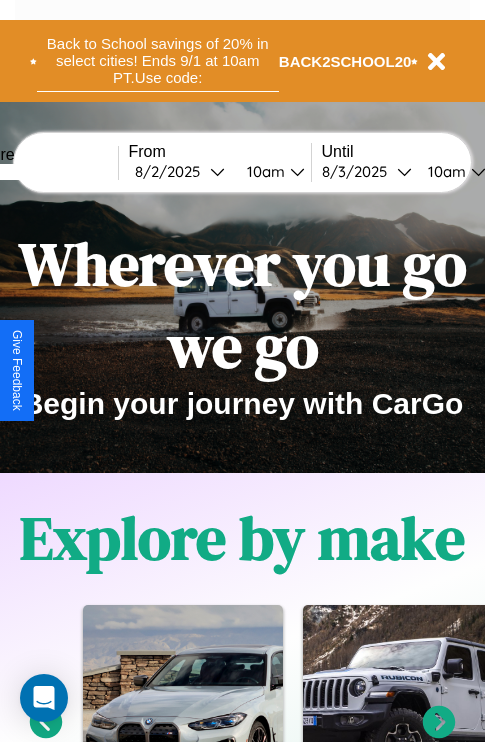 click on "Back to School savings of 20% in select cities! Ends 9/1 at 10am PT.  Use code:" at bounding box center (158, 61) 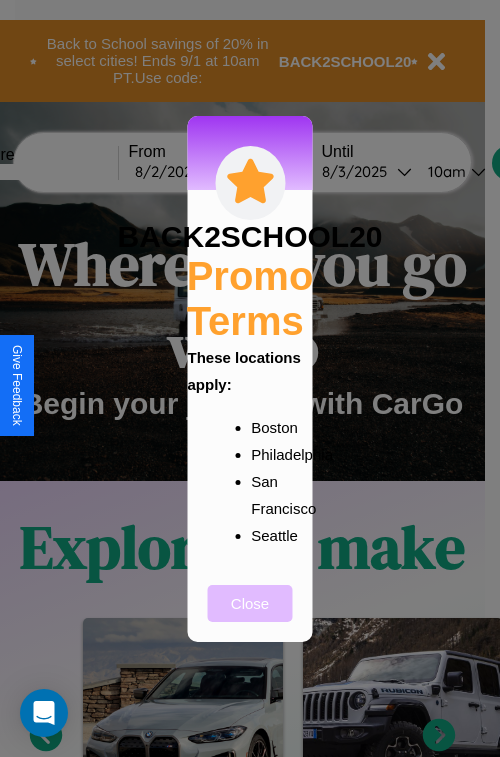 click on "Close" at bounding box center (250, 603) 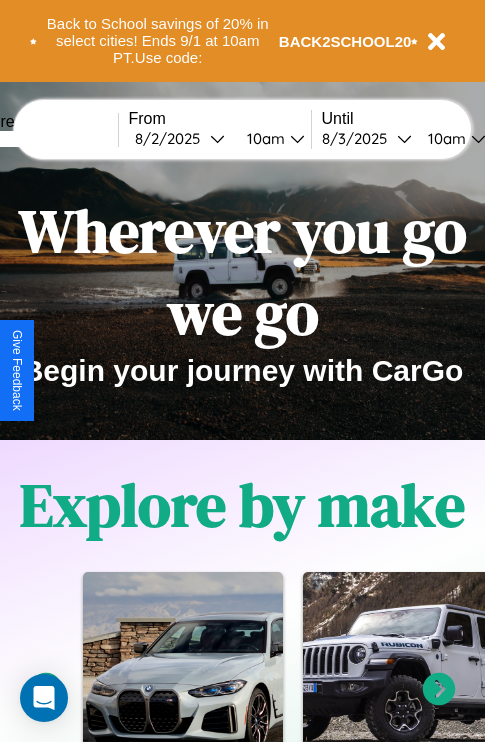 scroll, scrollTop: 308, scrollLeft: 0, axis: vertical 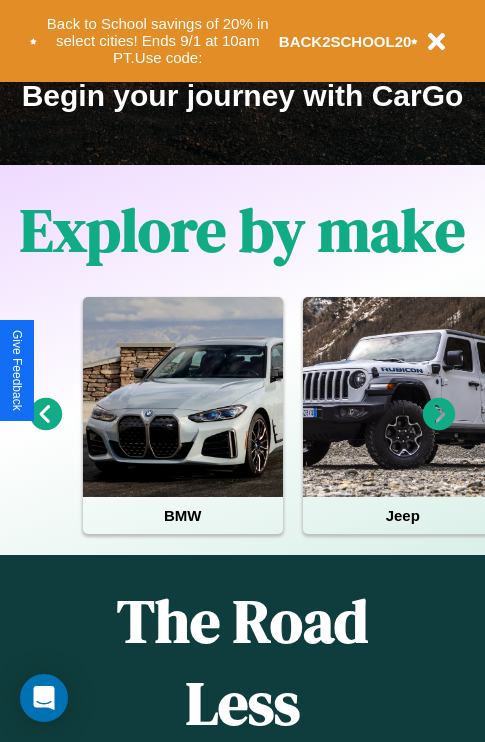 click 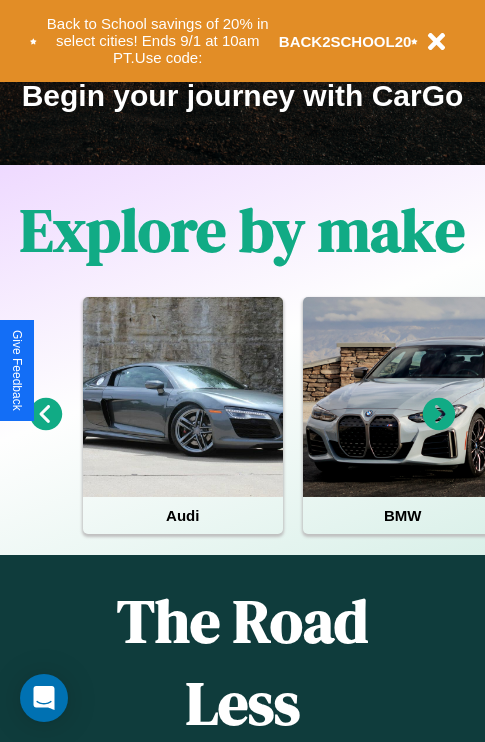 click 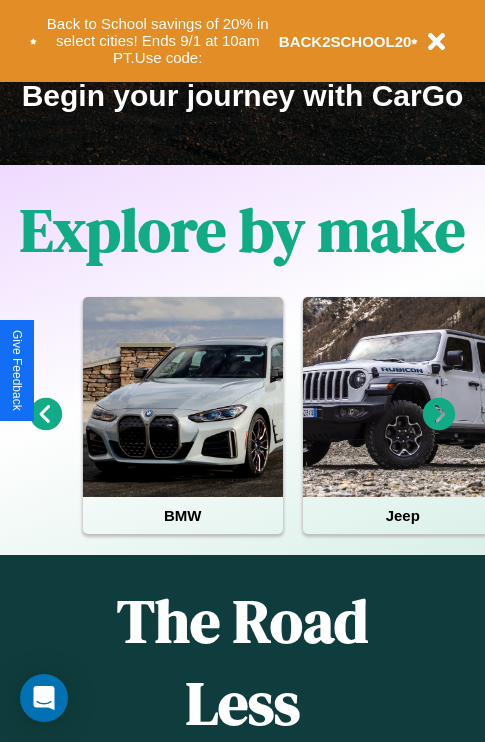 click 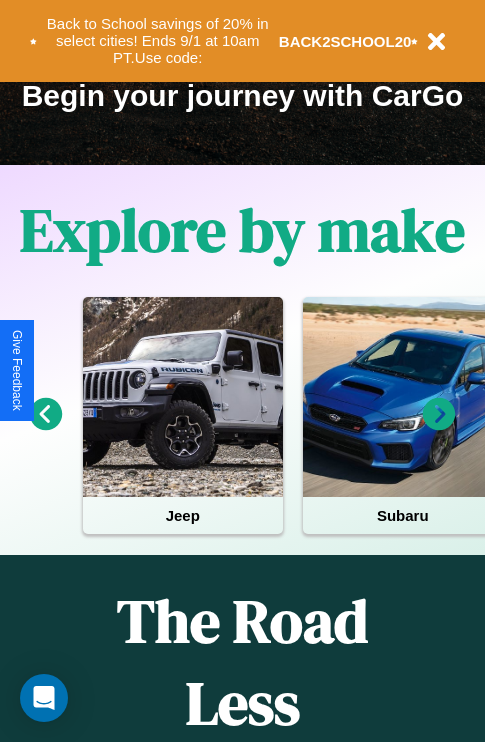 click 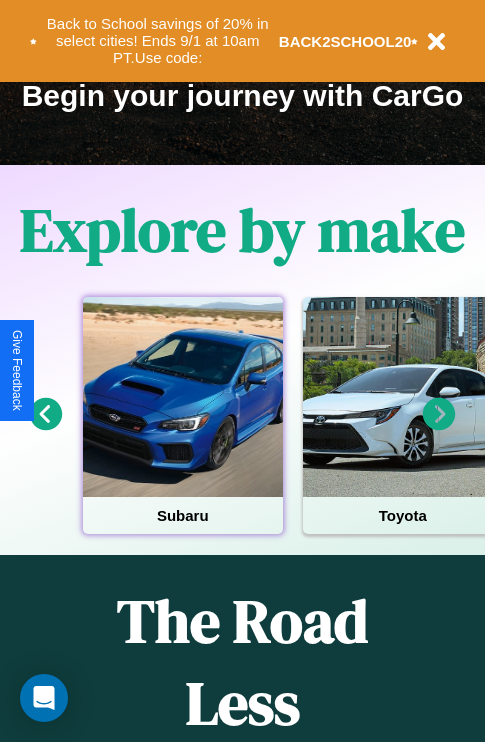 click at bounding box center [183, 397] 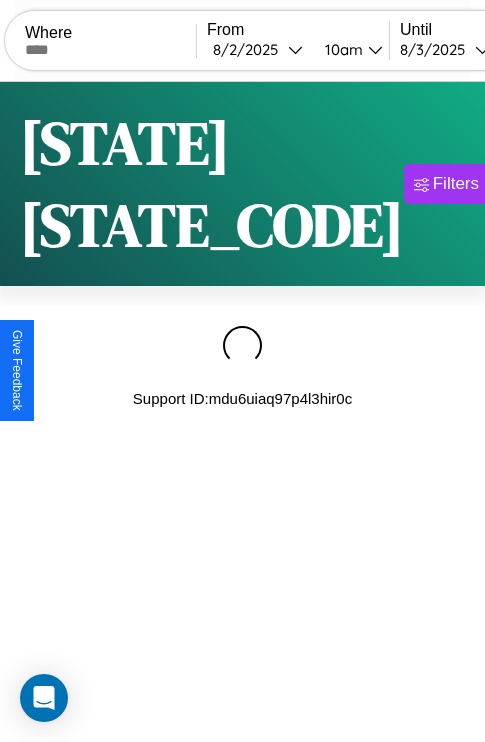 scroll, scrollTop: 0, scrollLeft: 0, axis: both 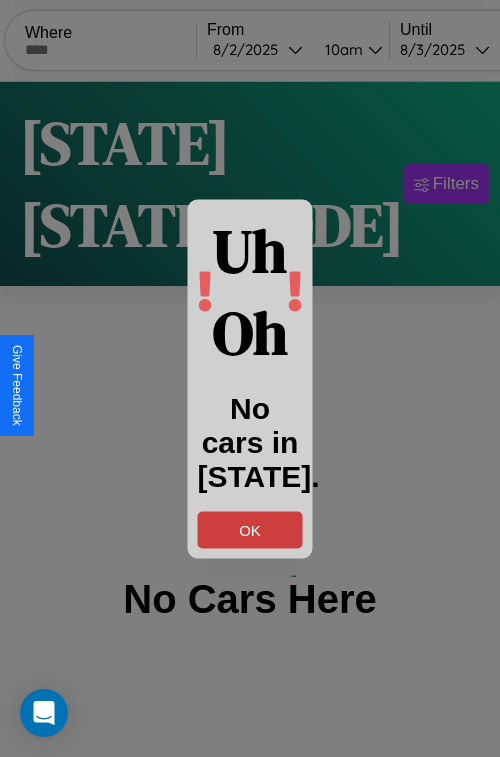 click on "OK" at bounding box center (250, 529) 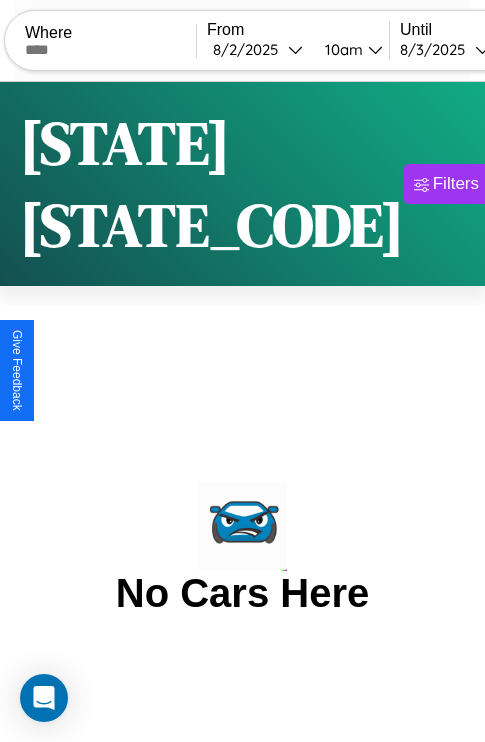 click at bounding box center (110, 50) 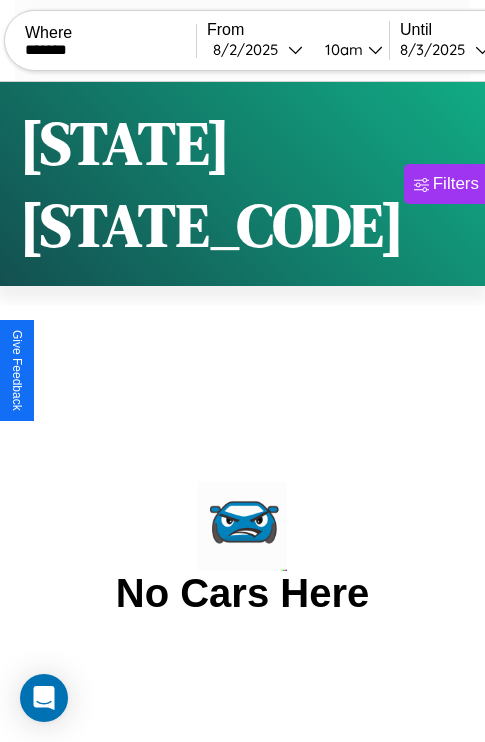 type on "*******" 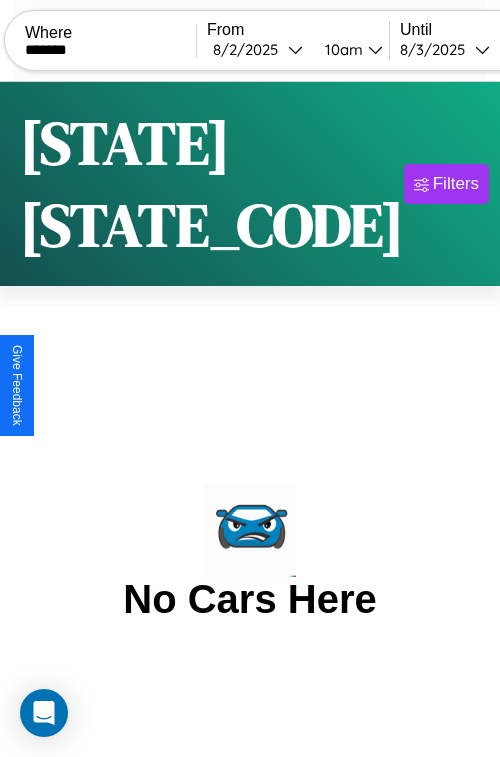 select on "*" 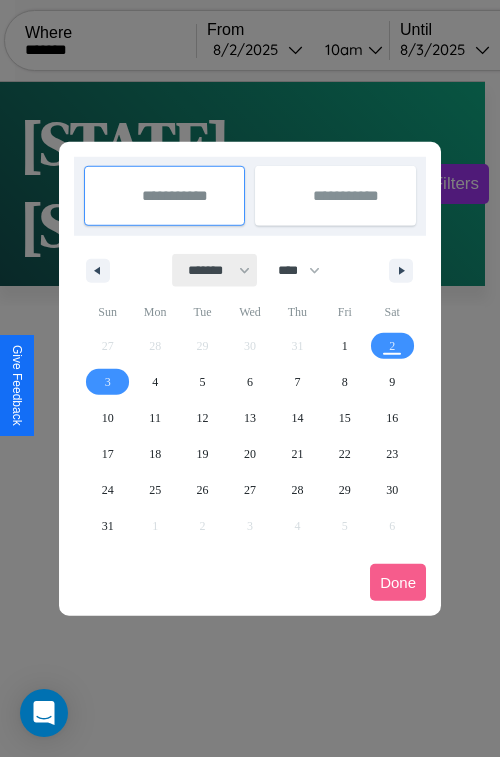 click on "******* ******** ***** ***** *** **** **** ****** ********* ******* ******** ********" at bounding box center [215, 270] 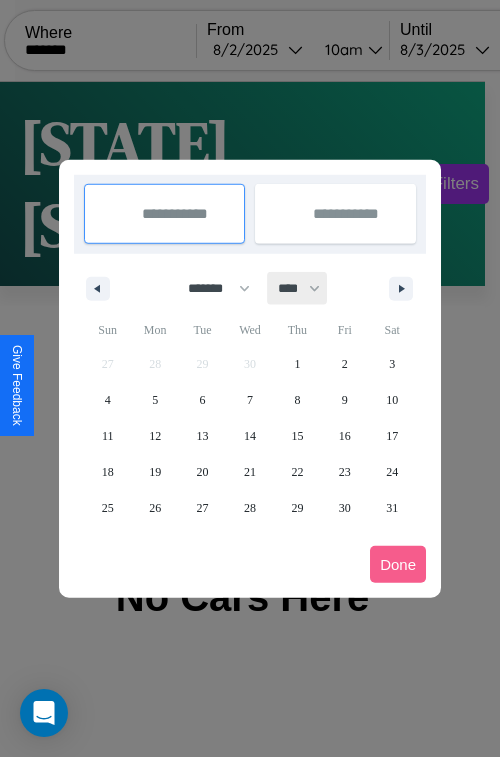 click on "**** **** **** **** **** **** **** **** **** **** **** **** **** **** **** **** **** **** **** **** **** **** **** **** **** **** **** **** **** **** **** **** **** **** **** **** **** **** **** **** **** **** **** **** **** **** **** **** **** **** **** **** **** **** **** **** **** **** **** **** **** **** **** **** **** **** **** **** **** **** **** **** **** **** **** **** **** **** **** **** **** **** **** **** **** **** **** **** **** **** **** **** **** **** **** **** **** **** **** **** **** **** **** **** **** **** **** **** **** **** **** **** **** **** **** **** **** **** **** **** ****" at bounding box center [298, 288] 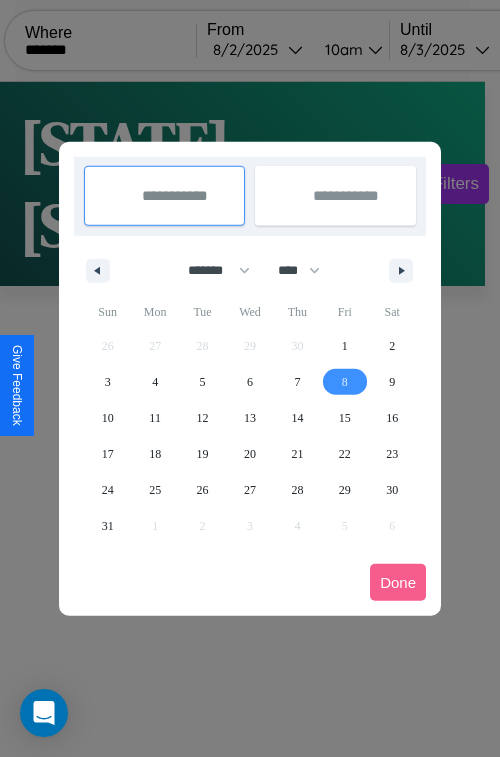 click on "8" at bounding box center [345, 382] 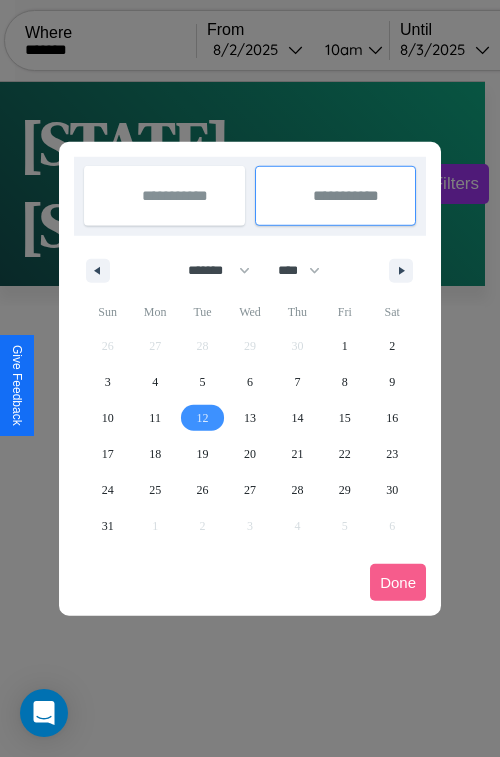 click on "12" at bounding box center (203, 418) 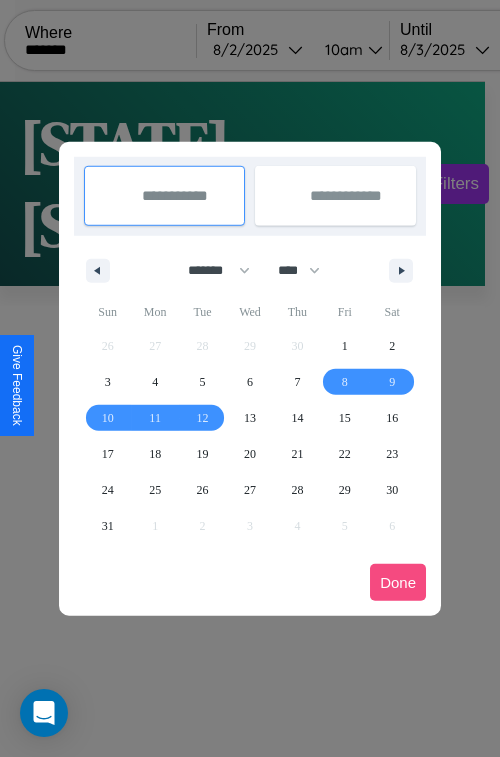 click on "Done" at bounding box center [398, 582] 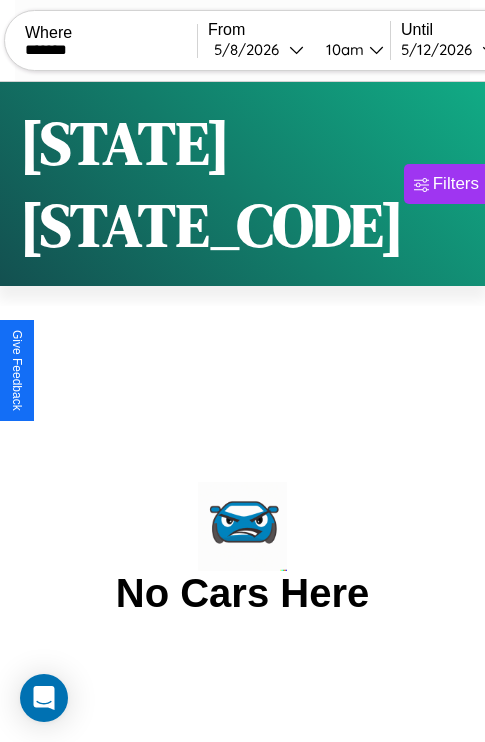 click on "10am" at bounding box center (342, 49) 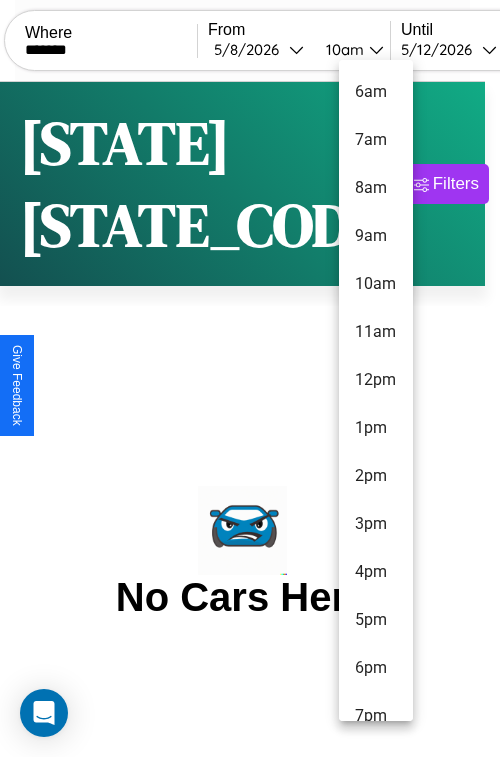 click on "2pm" at bounding box center (376, 476) 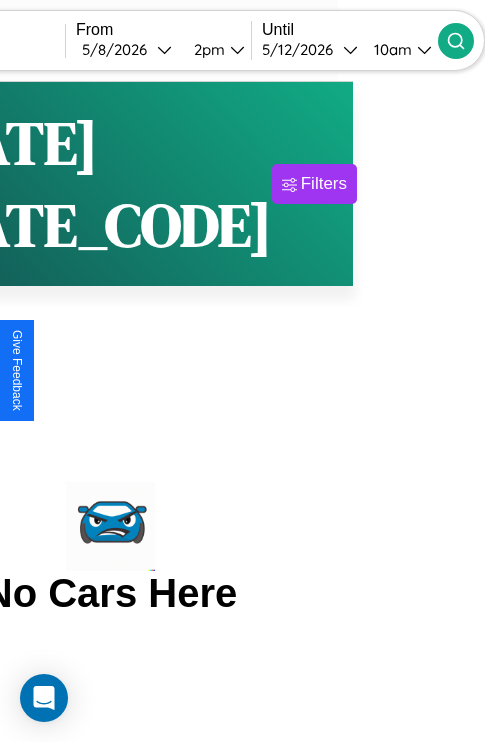 click 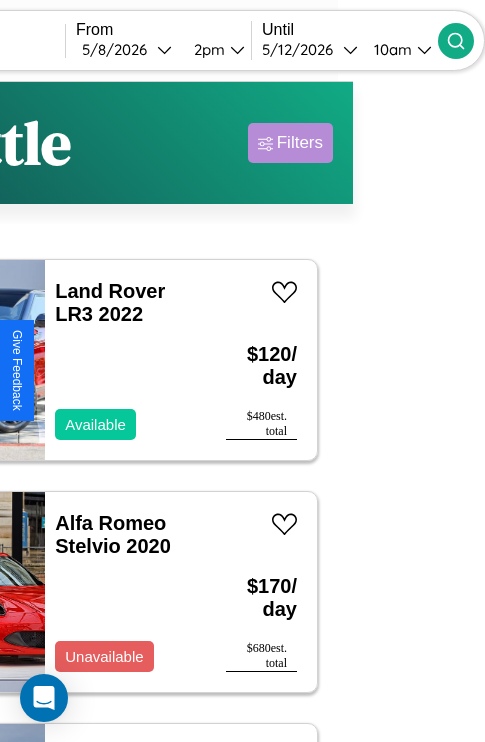 click on "Filters" at bounding box center (300, 143) 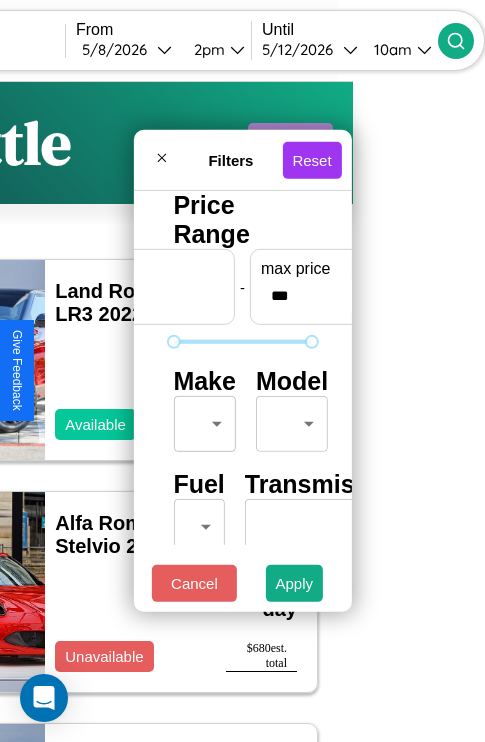 scroll, scrollTop: 59, scrollLeft: 0, axis: vertical 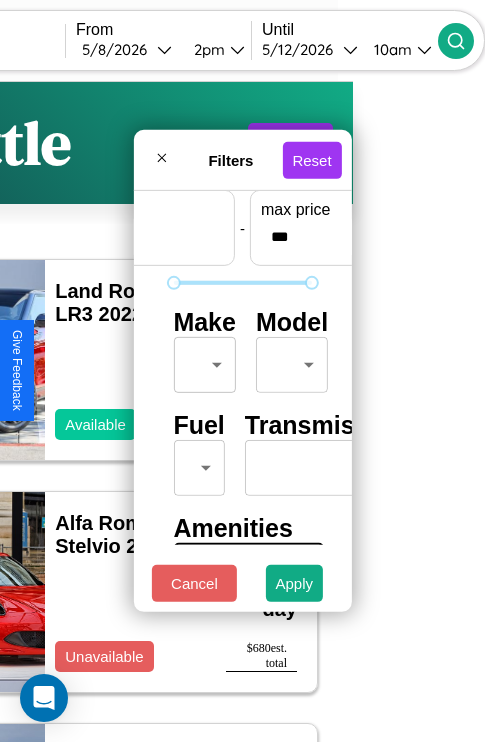 click on "CarGo Where ******* From 5 / 8 / [YEAR] [TIME] Until 5 / 12 / [YEAR] [TIME] Become a Host Login Sign Up [CITY] Filters 21  cars in this area These cars can be picked up in this city. Land Rover   LR3   2022 Available $ 120  / day $ 480  est. total Alfa Romeo   Stelvio   2020 Unavailable $ 170  / day $ 680  est. total Hummer   H3   2014 Available $ 160  / day $ 640  est. total Jaguar   F-PACE   2016 Unavailable $ 100  / day $ 400  est. total Ford   Transit Connect   2014 Available $ 40  / day $ 160  est. total Mercedes   LP1219   2022 Available $ 140  / day $ 560  est. total Aston Martin   DBX   2014 Available $ 150  / day $ 600  est. total Audi   SQ7   2014 Available $ 140  / day $ 560  est. total Volvo   WCA   2024 Available $ 30  / day $ 120  est. total Lamborghini   147   2020 Available $ 30  / day $ 120  est. total Mercedes   L1319   2021 Available $ 130  / day $ 520  est. total Land Rover   LR3   2023 Unavailable $ 170  / day $ 680  est. total Aston Martin   Lagonda   2020 Available $ 150  / day $ 600" at bounding box center [110, 412] 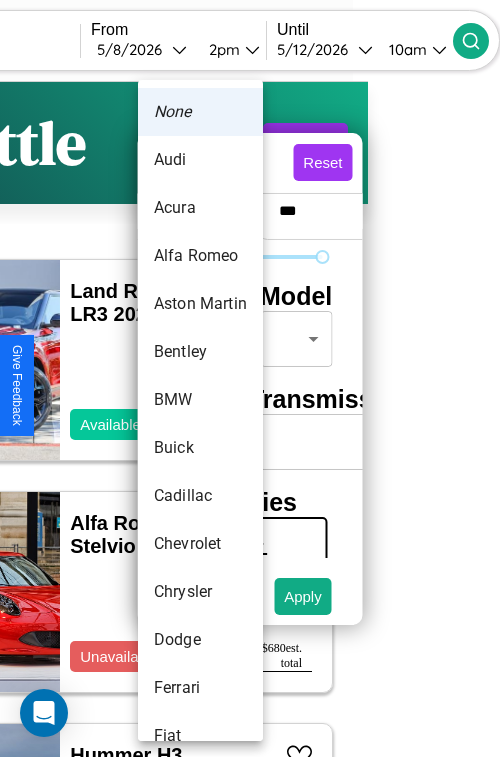 click on "Acura" at bounding box center [200, 208] 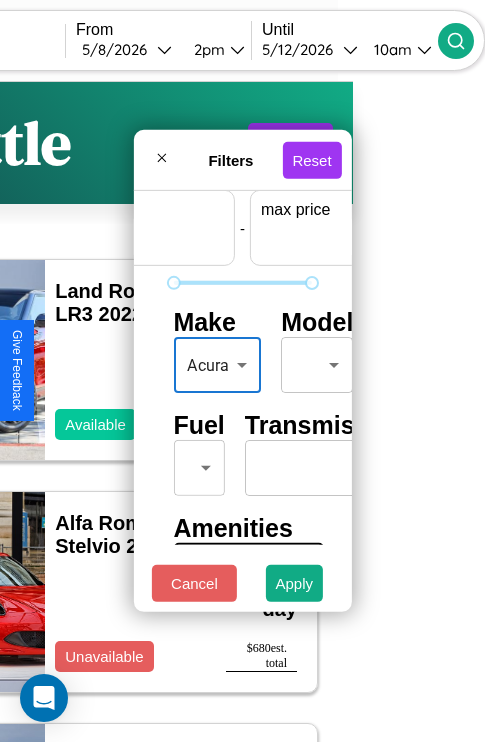scroll, scrollTop: 59, scrollLeft: 124, axis: both 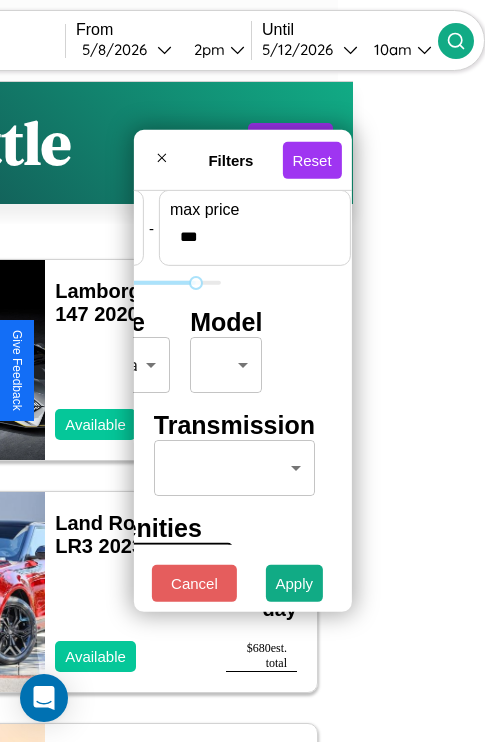 type on "***" 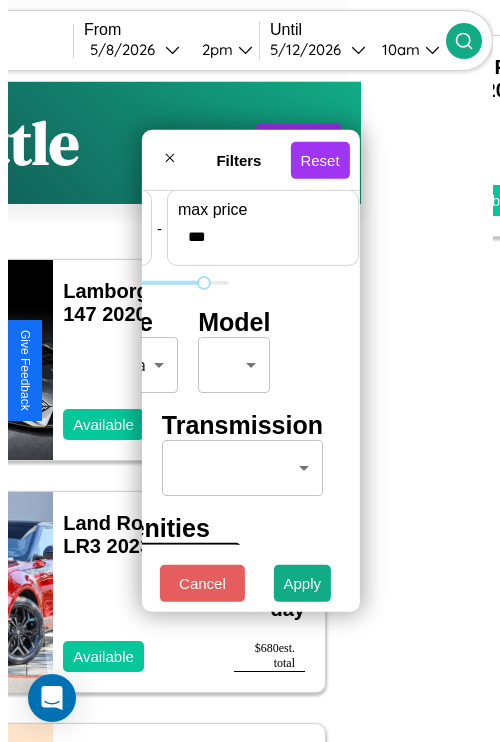 scroll, scrollTop: 59, scrollLeft: 0, axis: vertical 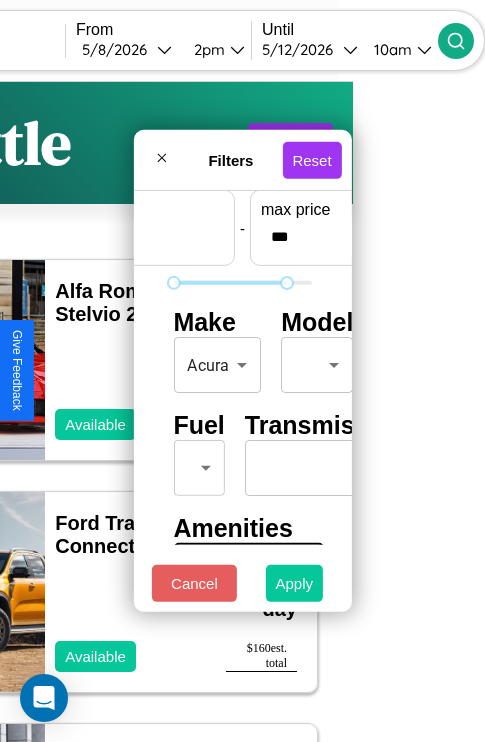 type on "*" 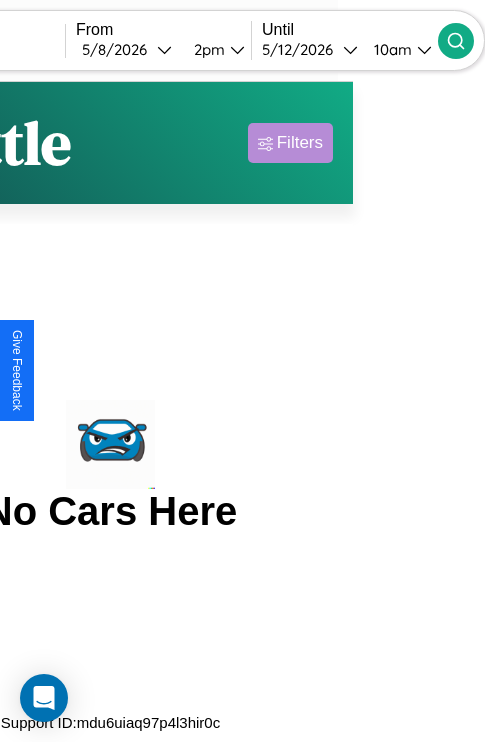click on "Filters" at bounding box center (300, 143) 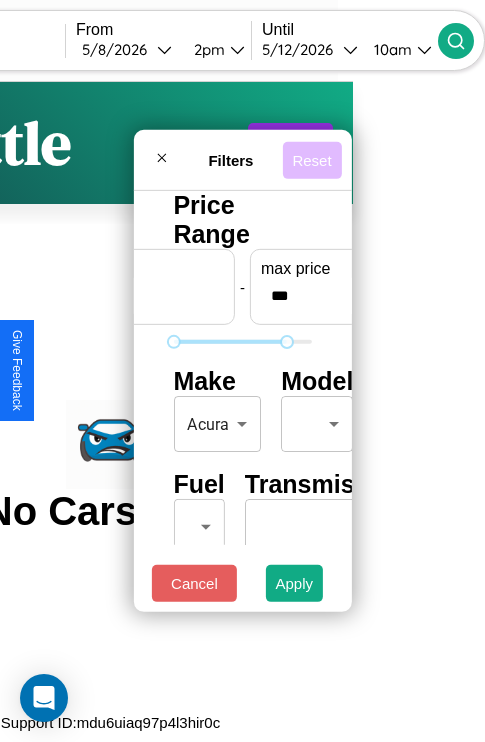 click on "Reset" at bounding box center (311, 159) 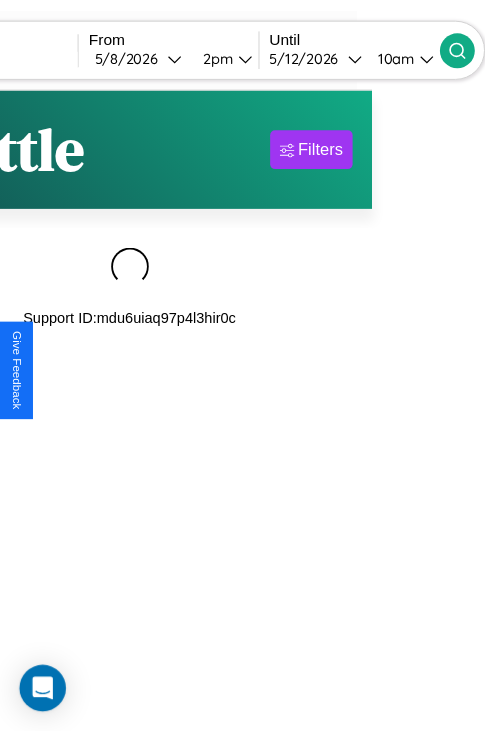 scroll, scrollTop: 0, scrollLeft: 25, axis: horizontal 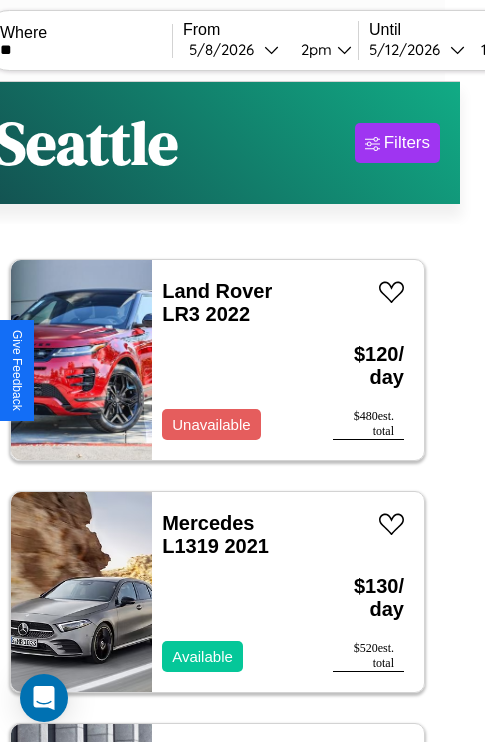 type on "*" 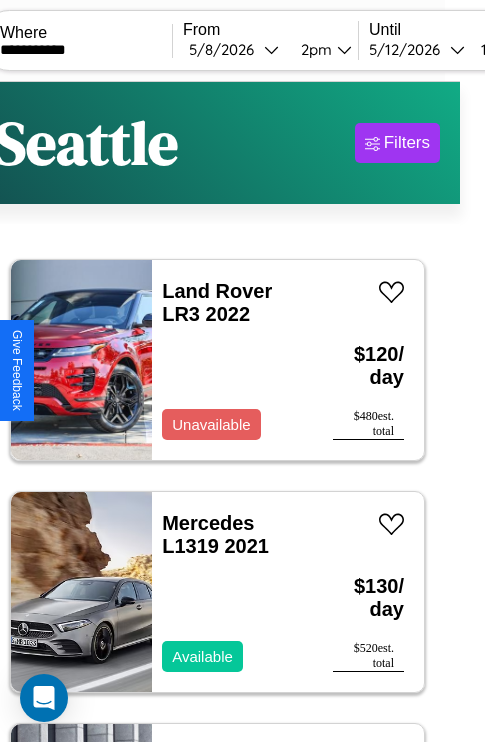 scroll, scrollTop: 0, scrollLeft: 173, axis: horizontal 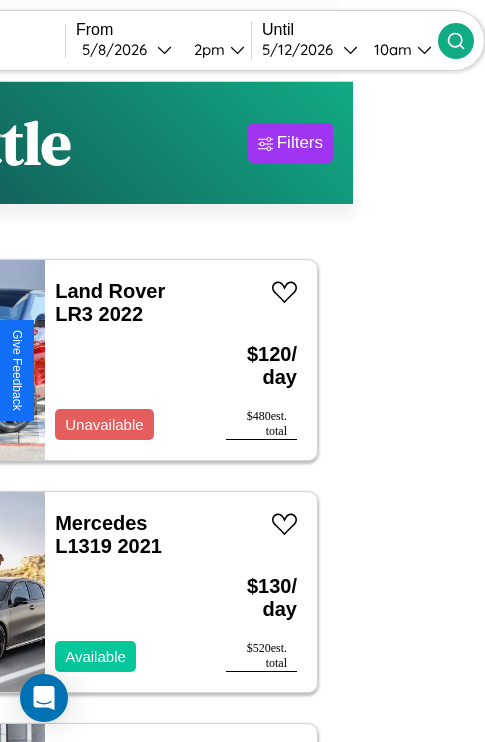 type on "**********" 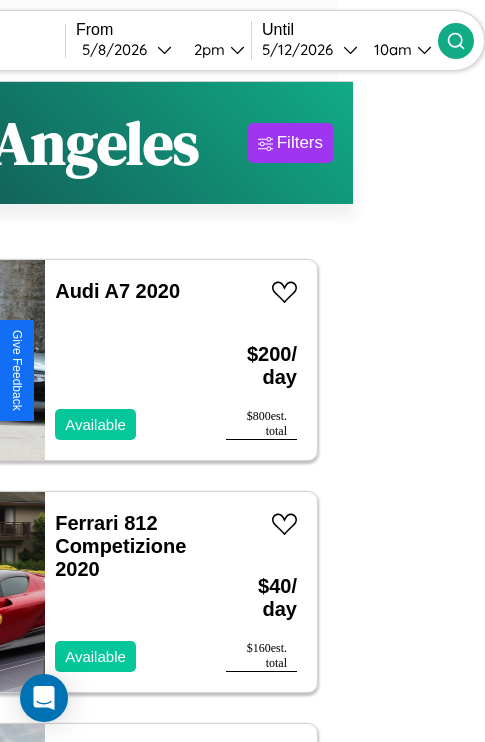 scroll, scrollTop: 36, scrollLeft: 118, axis: both 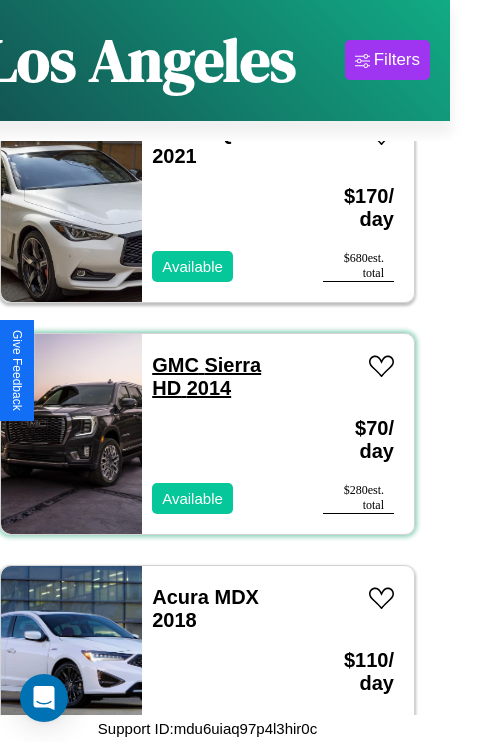 click on "GMC   Sierra HD   2014" at bounding box center [206, 376] 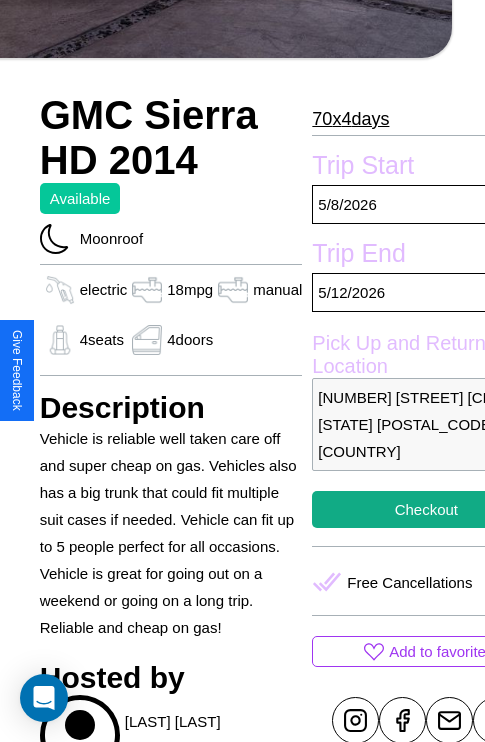 scroll, scrollTop: 709, scrollLeft: 60, axis: both 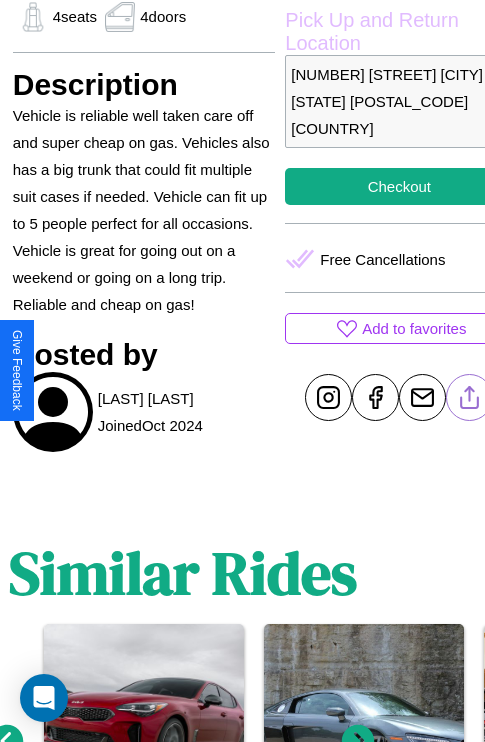 click 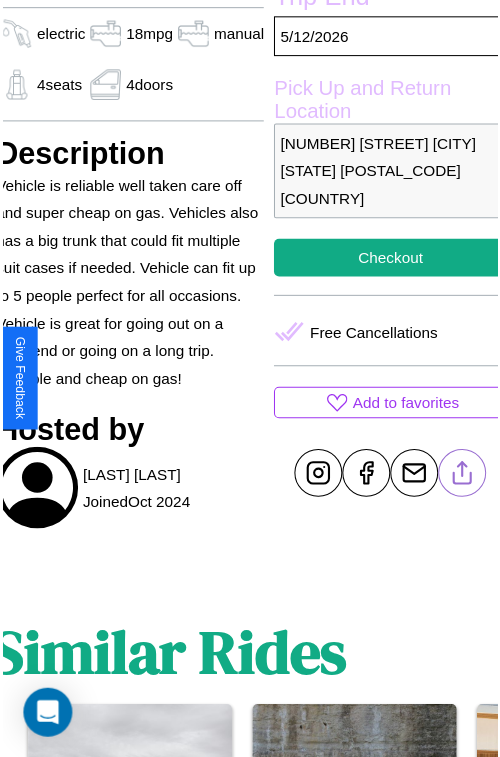 scroll, scrollTop: 640, scrollLeft: 80, axis: both 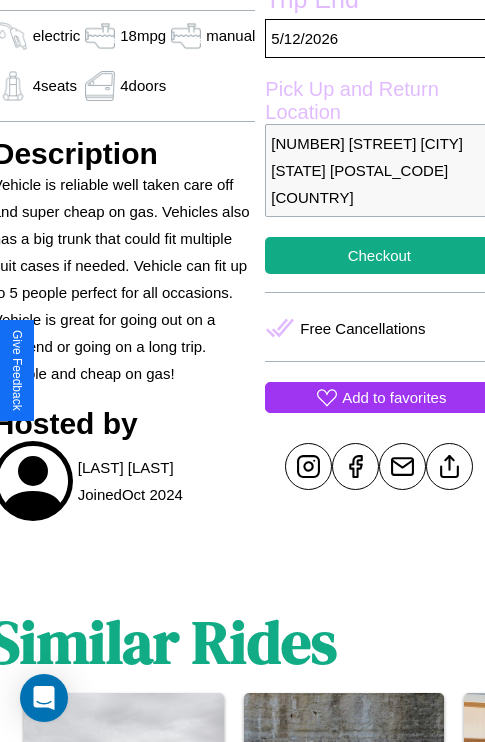 click on "Add to favorites" at bounding box center (394, 397) 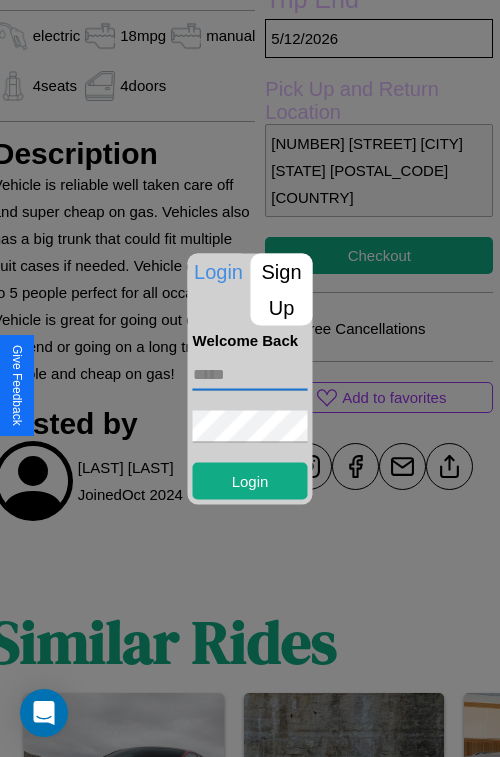 click at bounding box center [250, 374] 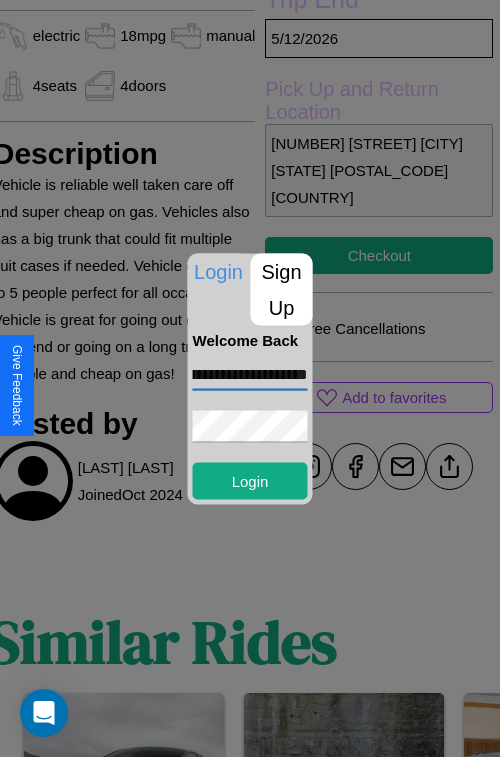 scroll, scrollTop: 0, scrollLeft: 97, axis: horizontal 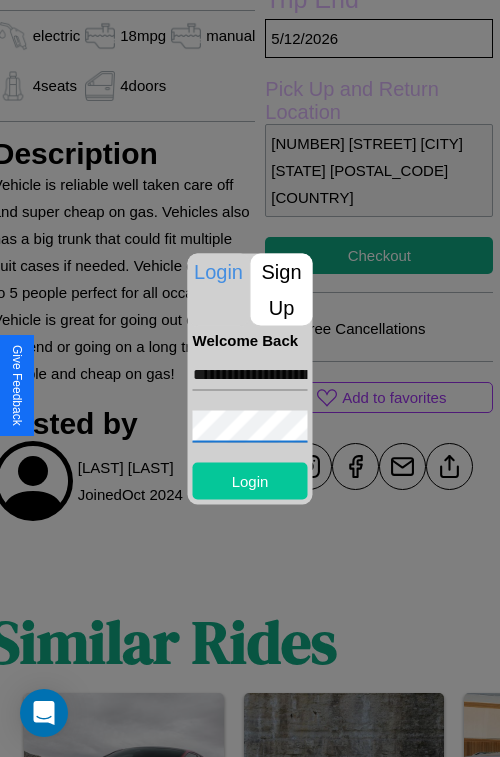 click on "Login" at bounding box center [250, 480] 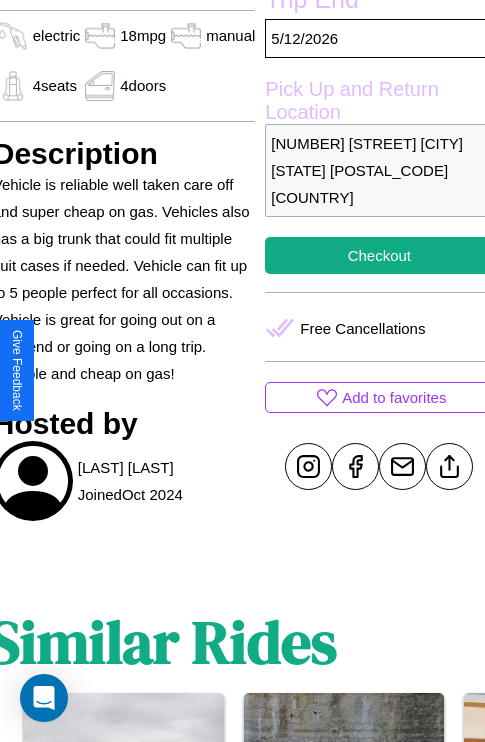 scroll, scrollTop: 640, scrollLeft: 80, axis: both 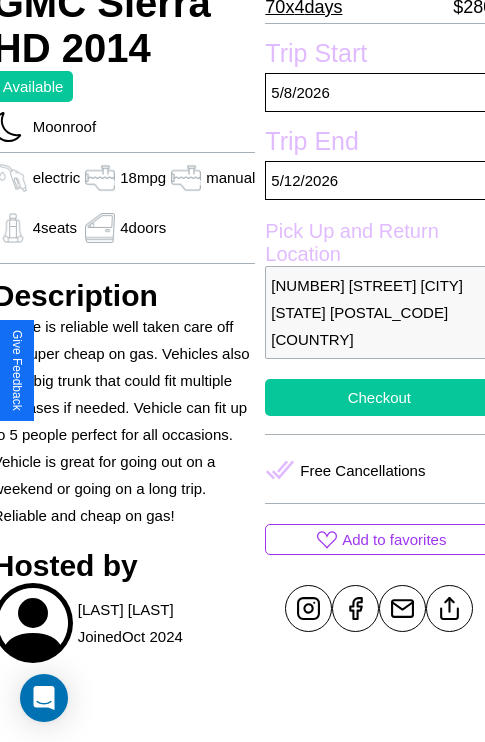 click on "Checkout" at bounding box center [379, 397] 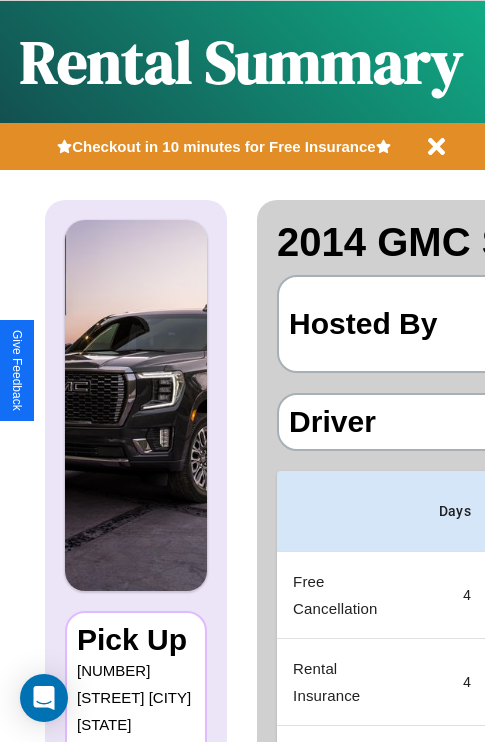 scroll, scrollTop: 0, scrollLeft: 378, axis: horizontal 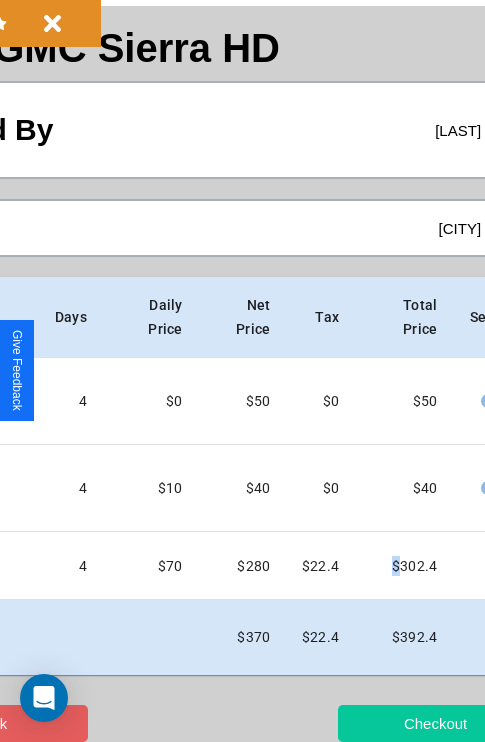 click on "Checkout" at bounding box center [435, 723] 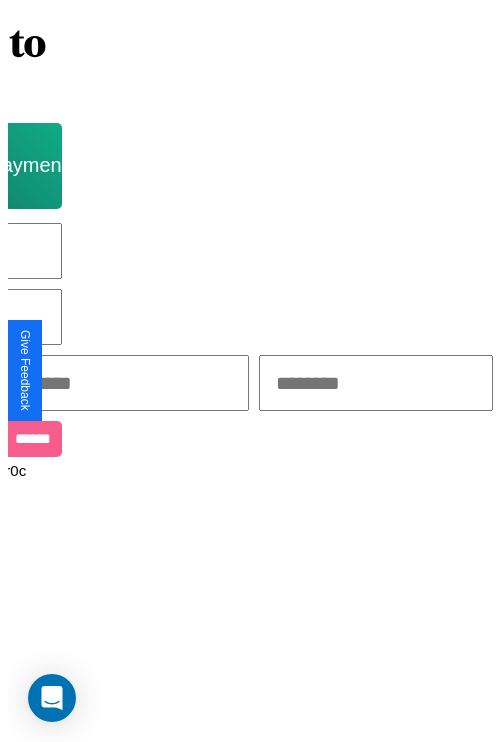 scroll, scrollTop: 0, scrollLeft: 0, axis: both 